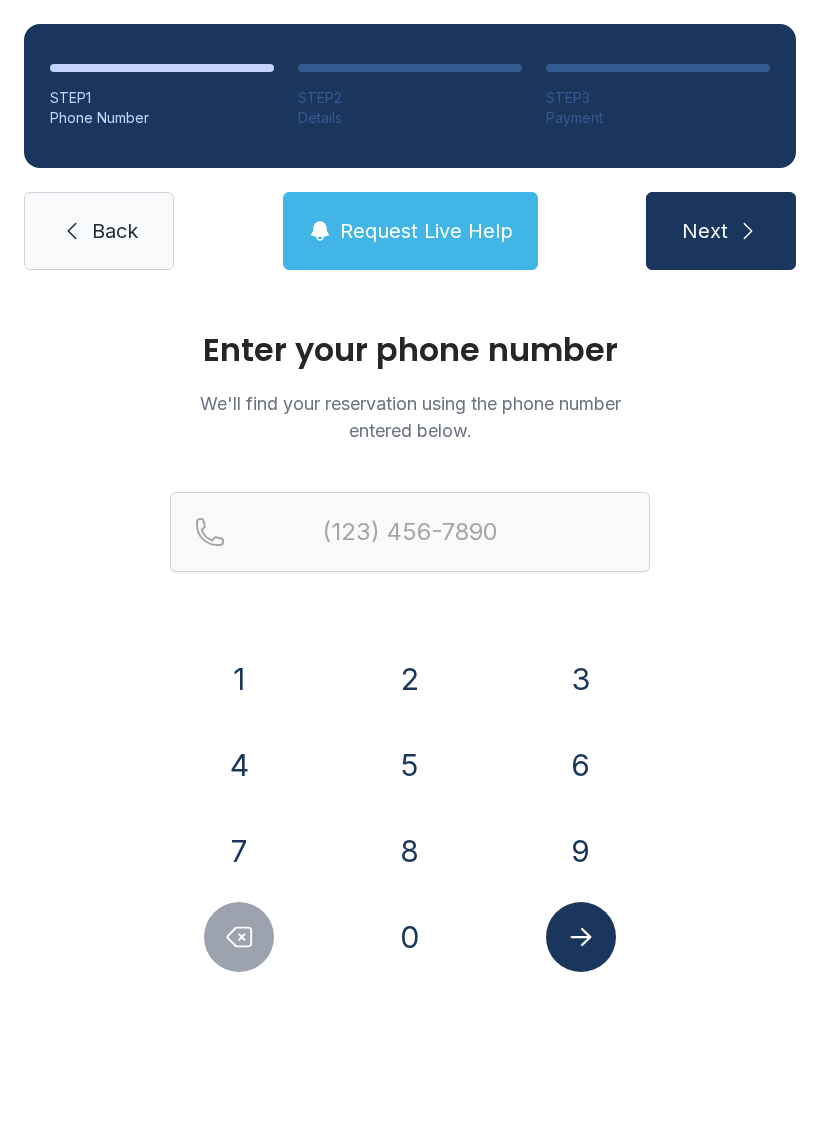 scroll, scrollTop: 0, scrollLeft: 0, axis: both 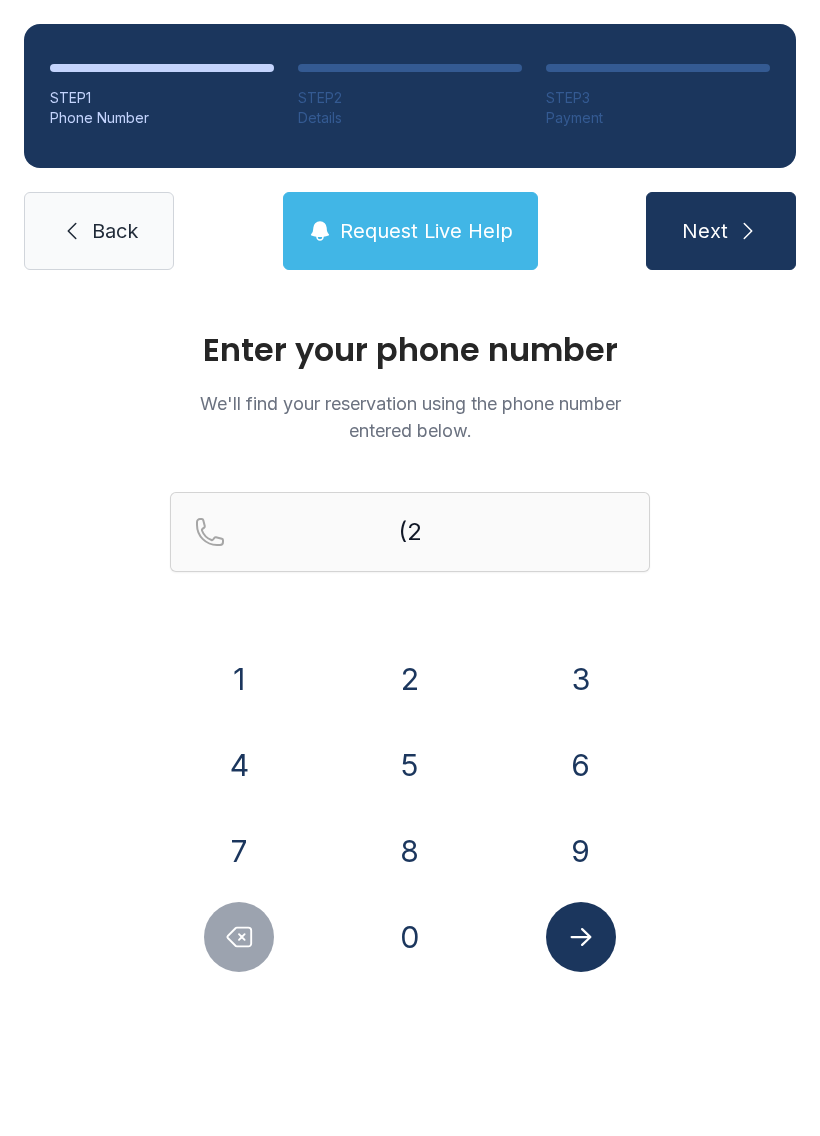 click on "4" at bounding box center (239, 765) 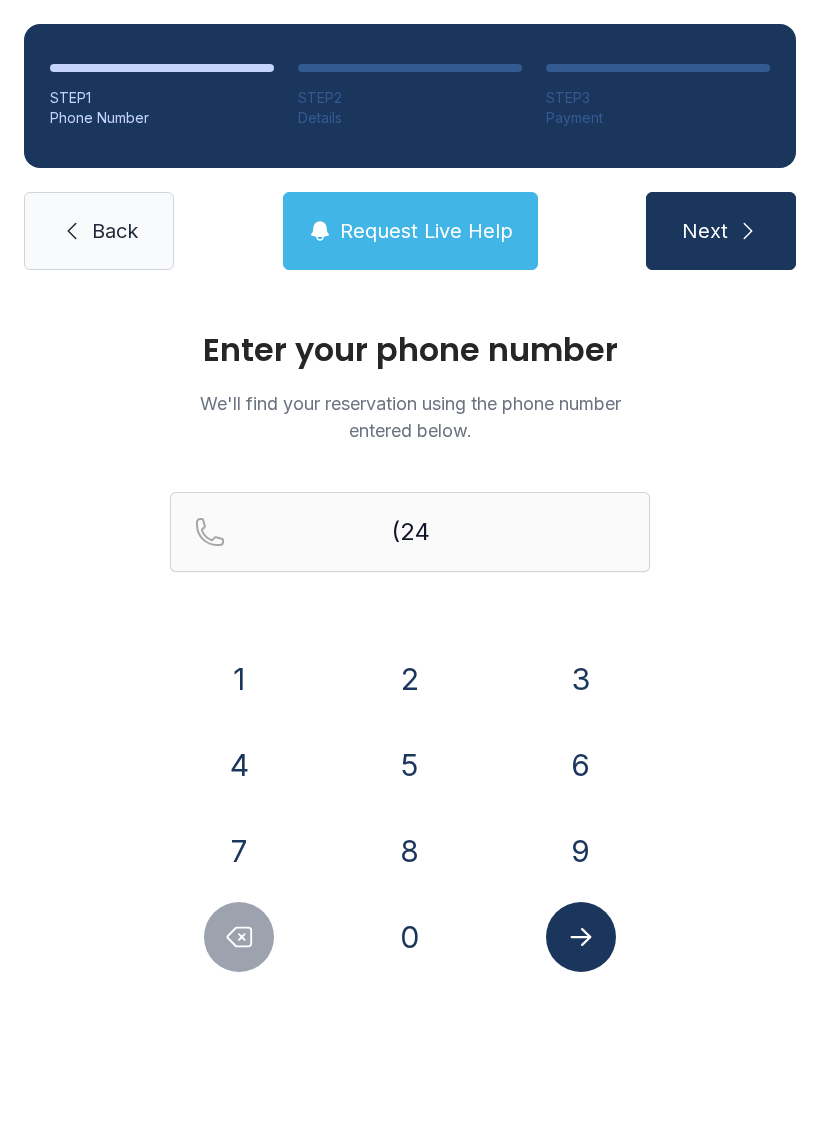 click on "0" at bounding box center [410, 937] 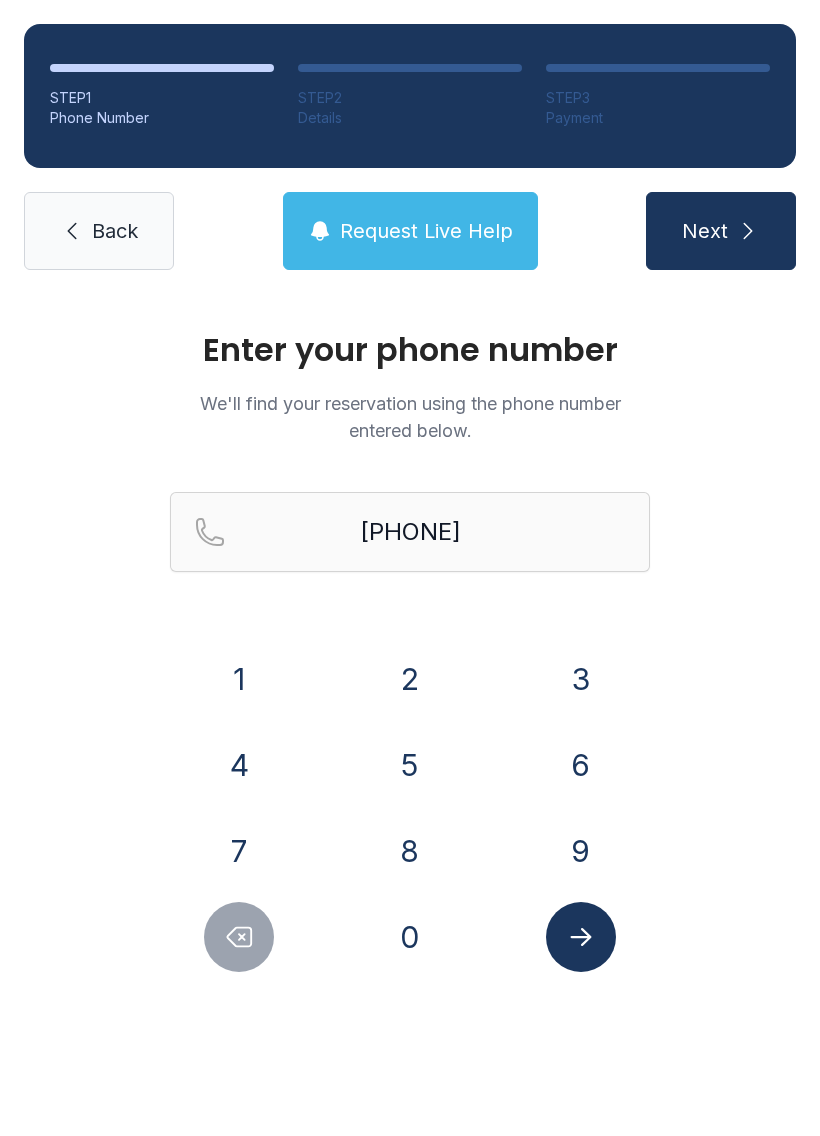 click on "8" at bounding box center [410, 851] 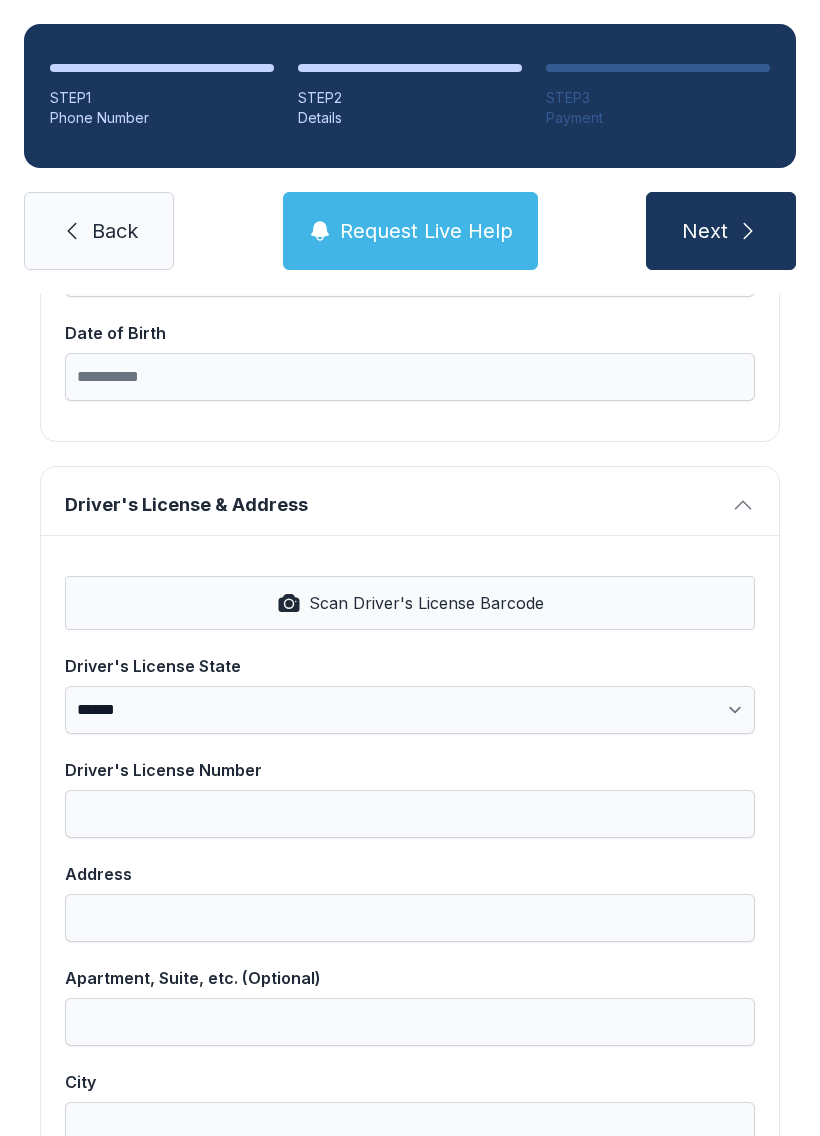 scroll, scrollTop: 609, scrollLeft: 0, axis: vertical 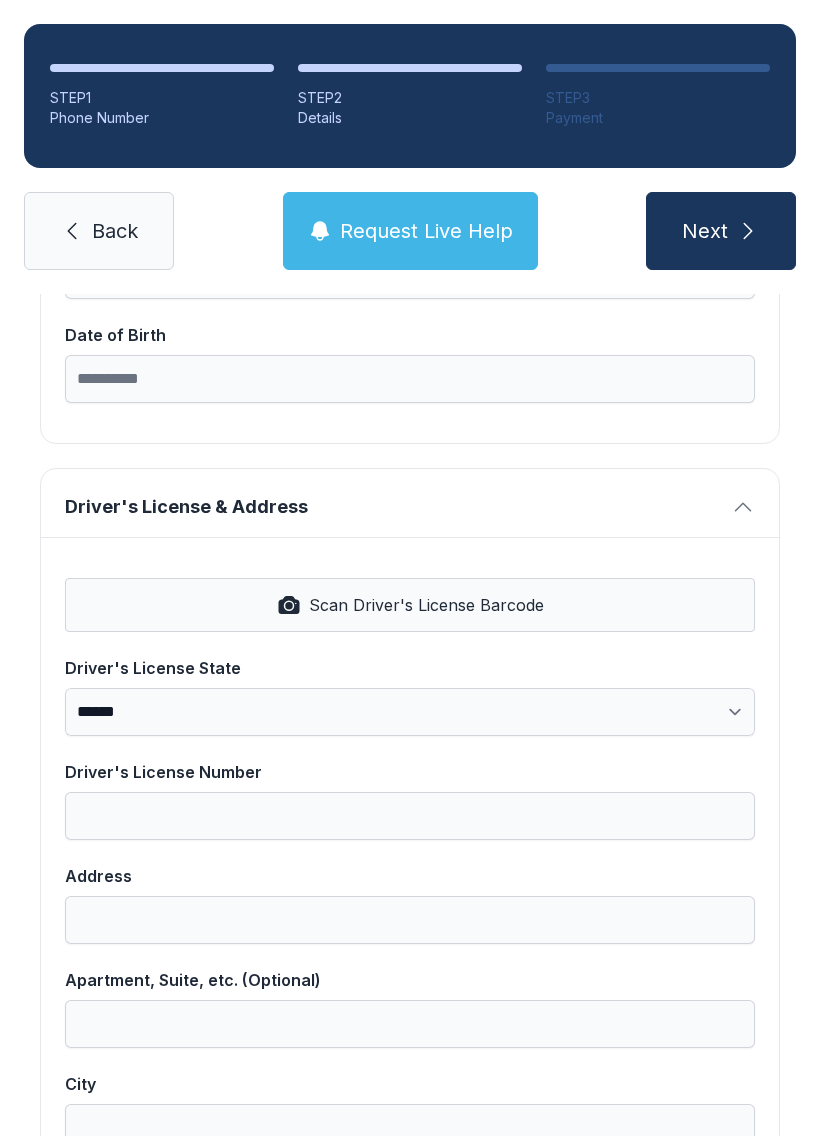 click on "Next" at bounding box center [705, 231] 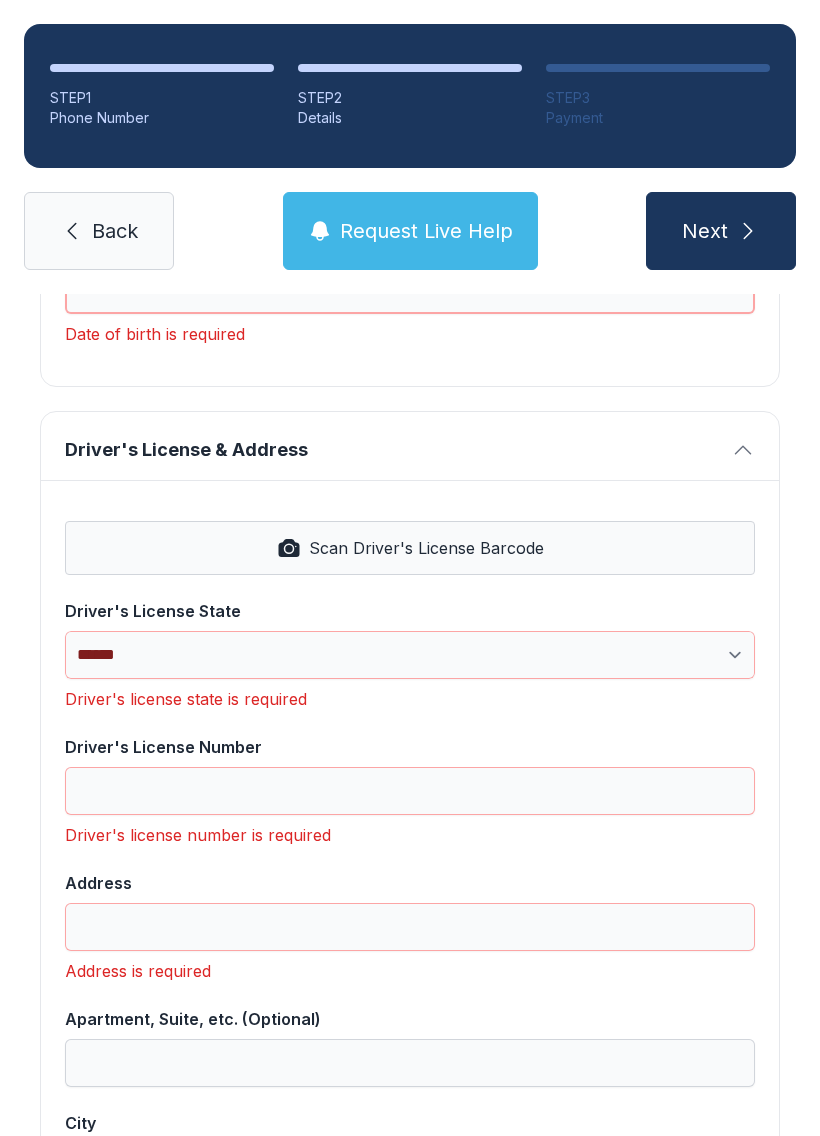 scroll, scrollTop: 680, scrollLeft: 0, axis: vertical 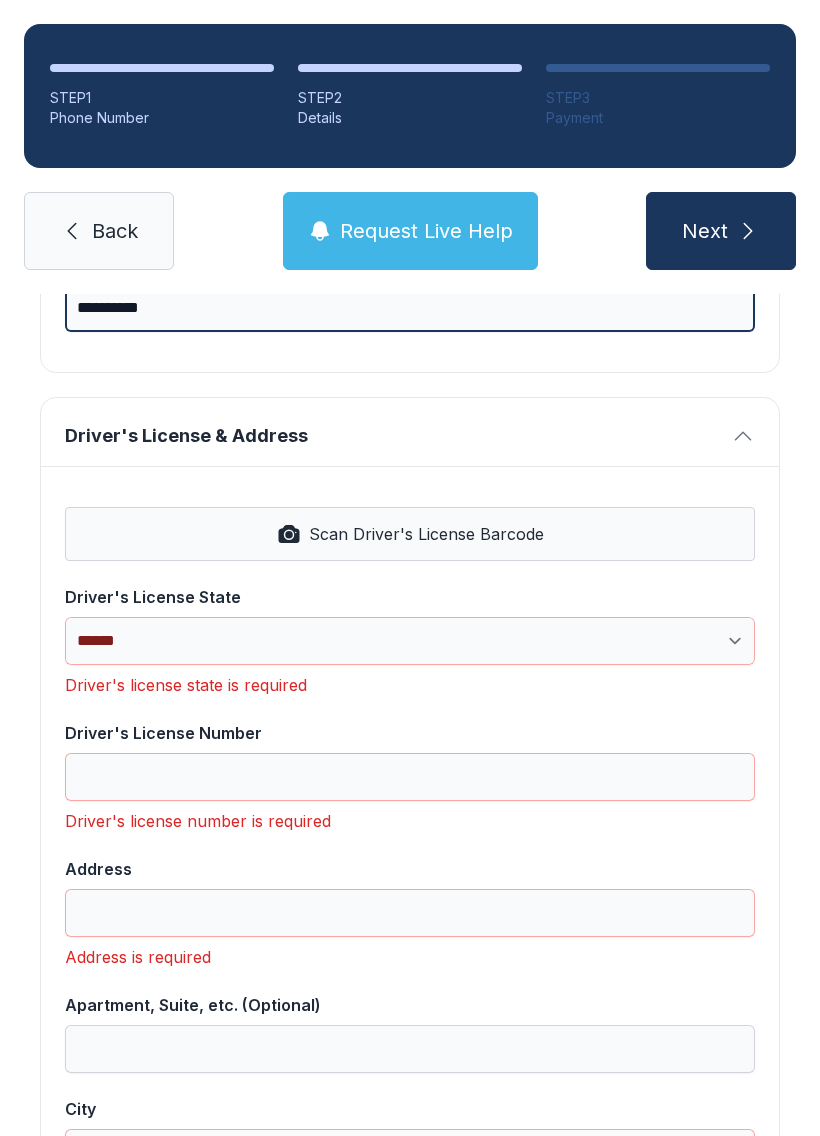 type on "**********" 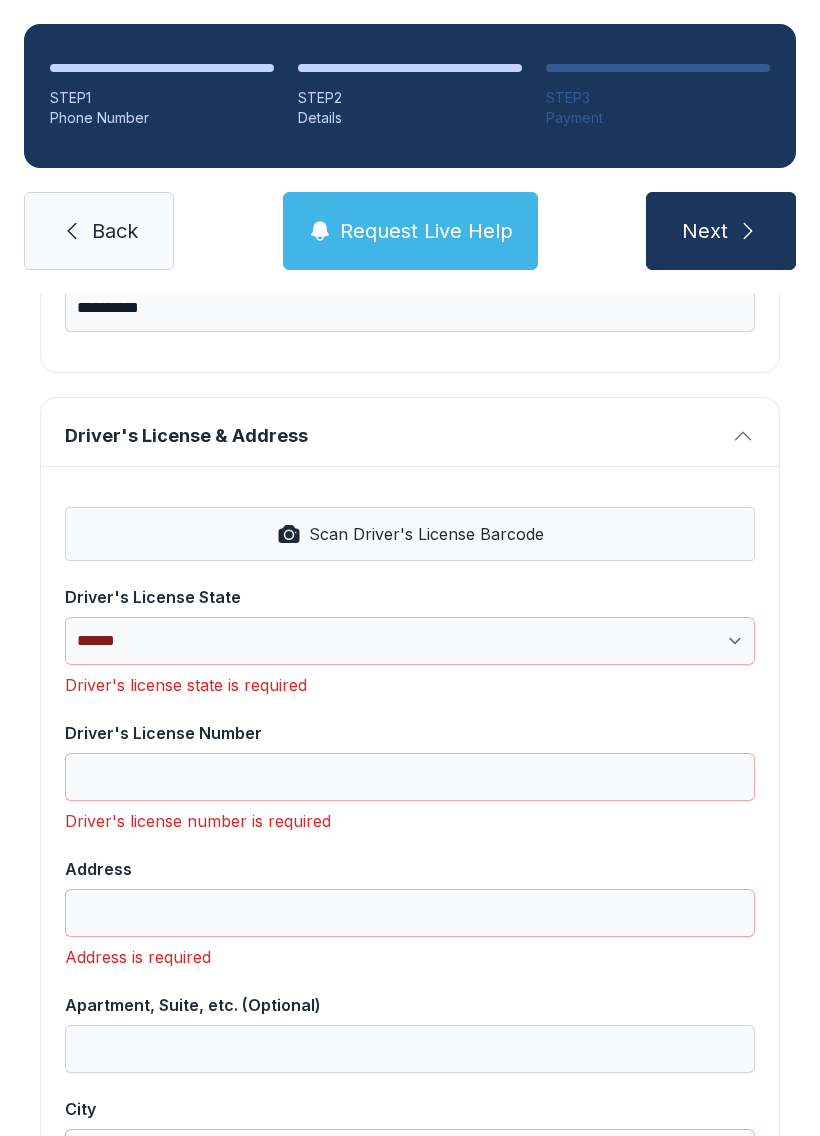 click on "Scan Driver's License Barcode" at bounding box center [410, 534] 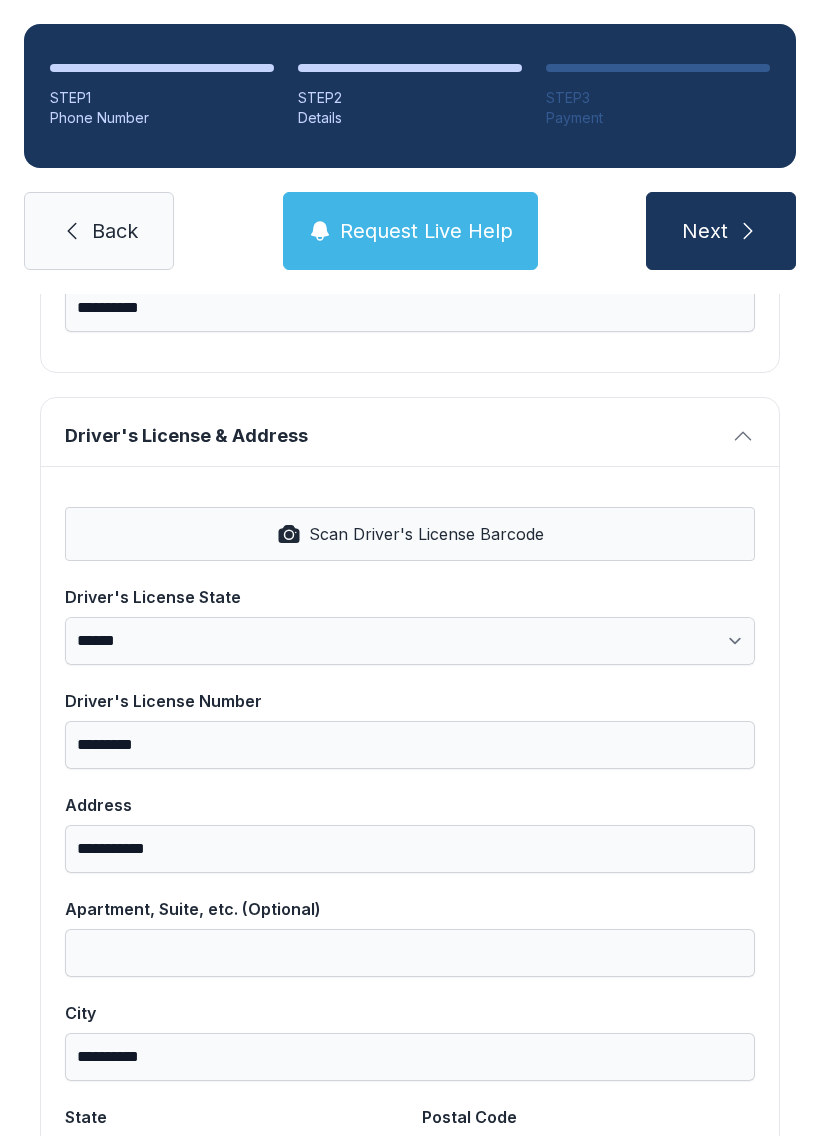select on "**" 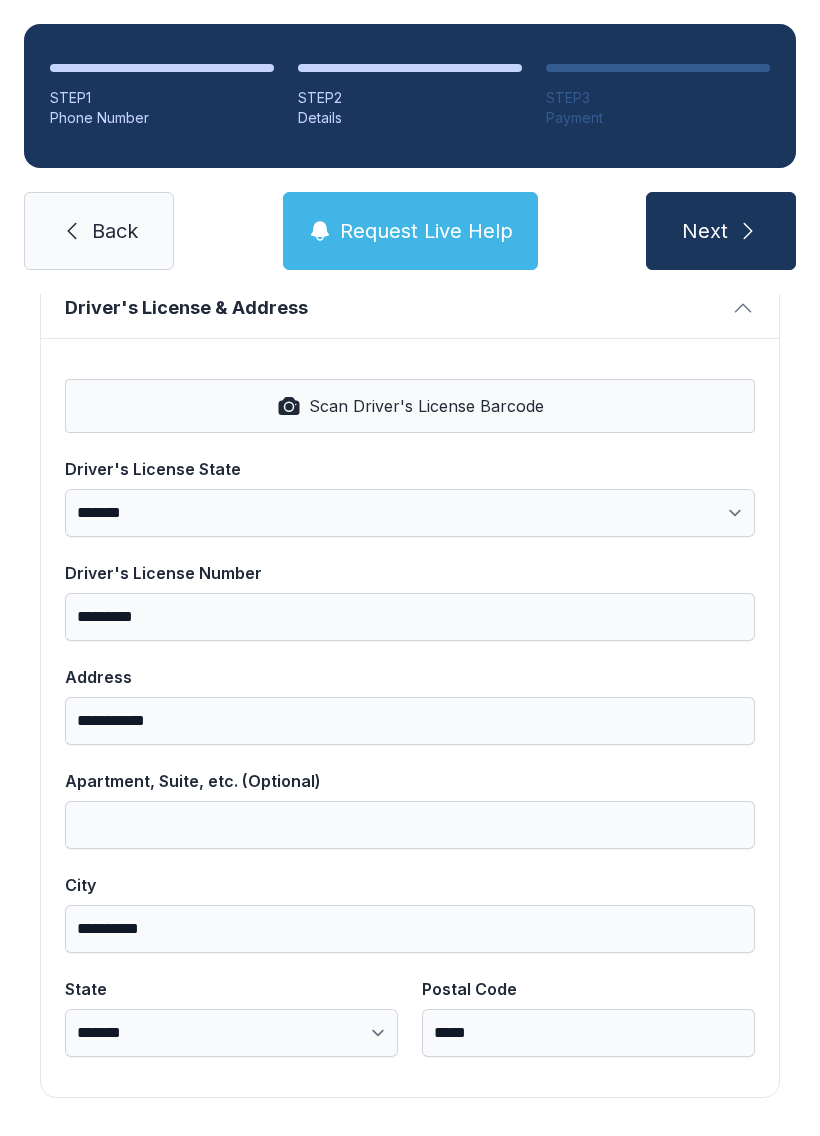 scroll, scrollTop: 806, scrollLeft: 0, axis: vertical 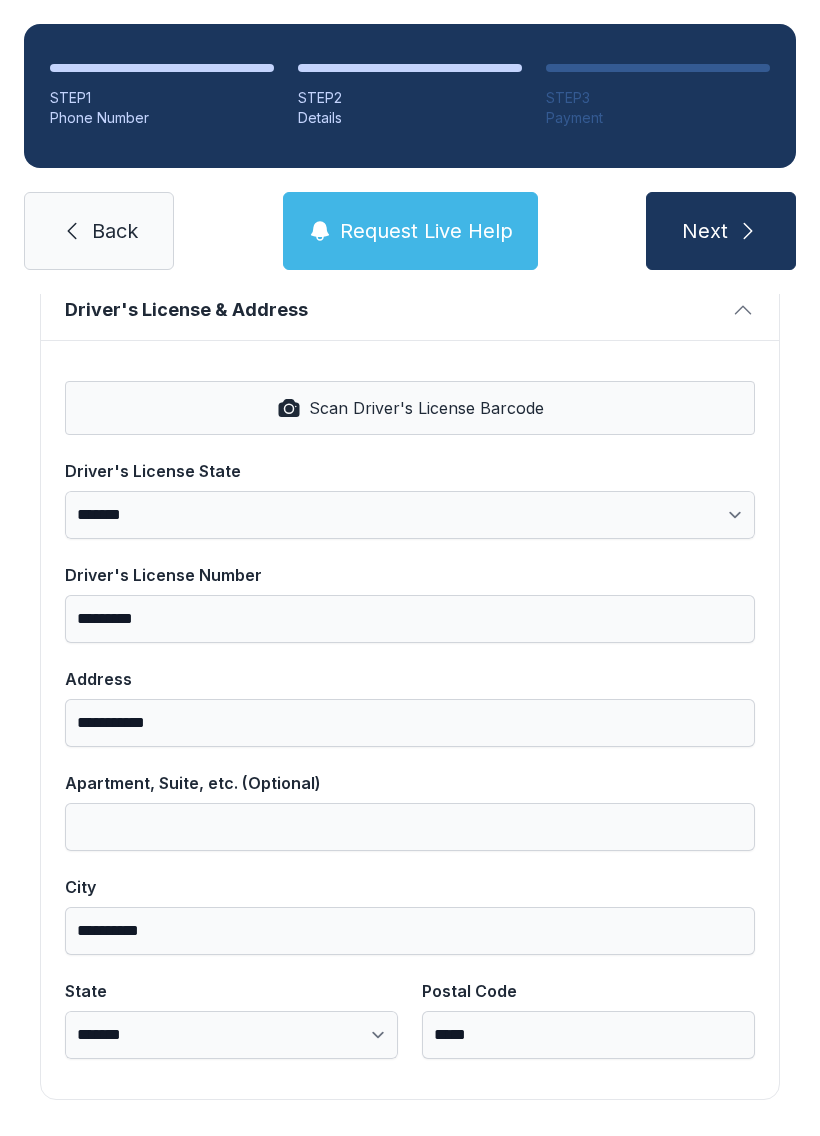 click 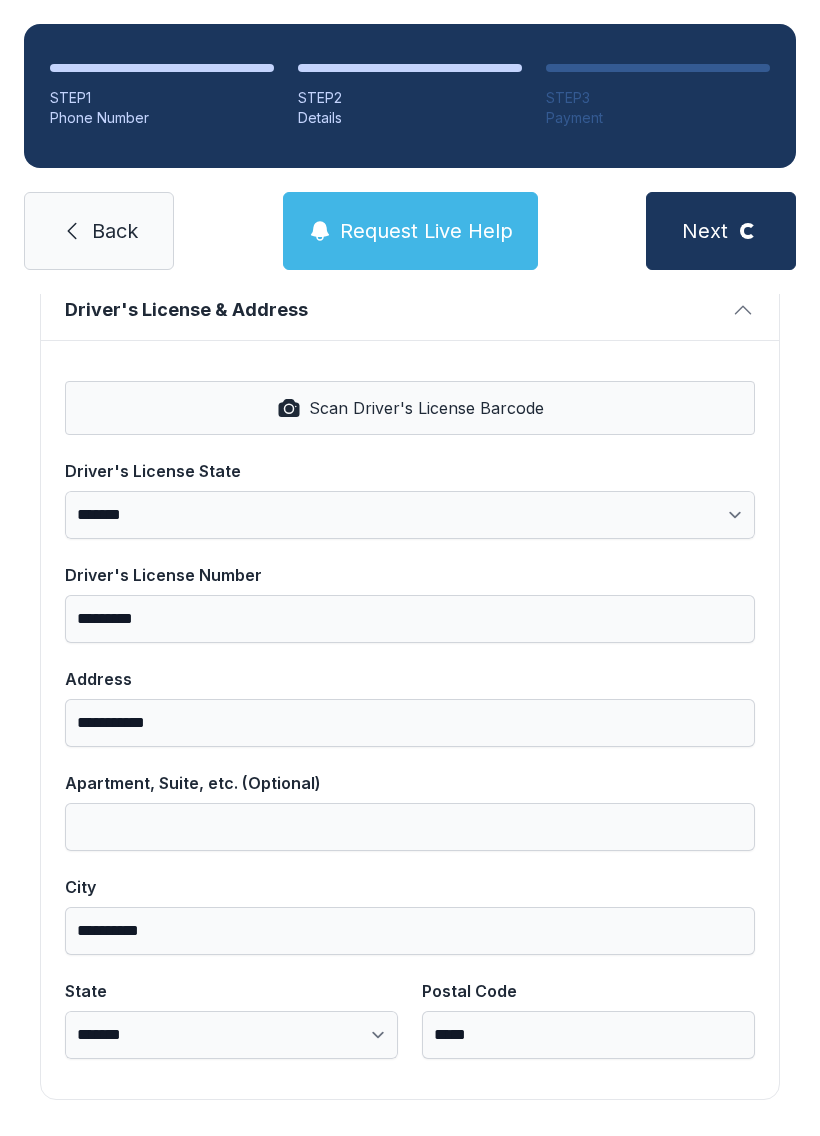 scroll, scrollTop: 0, scrollLeft: 0, axis: both 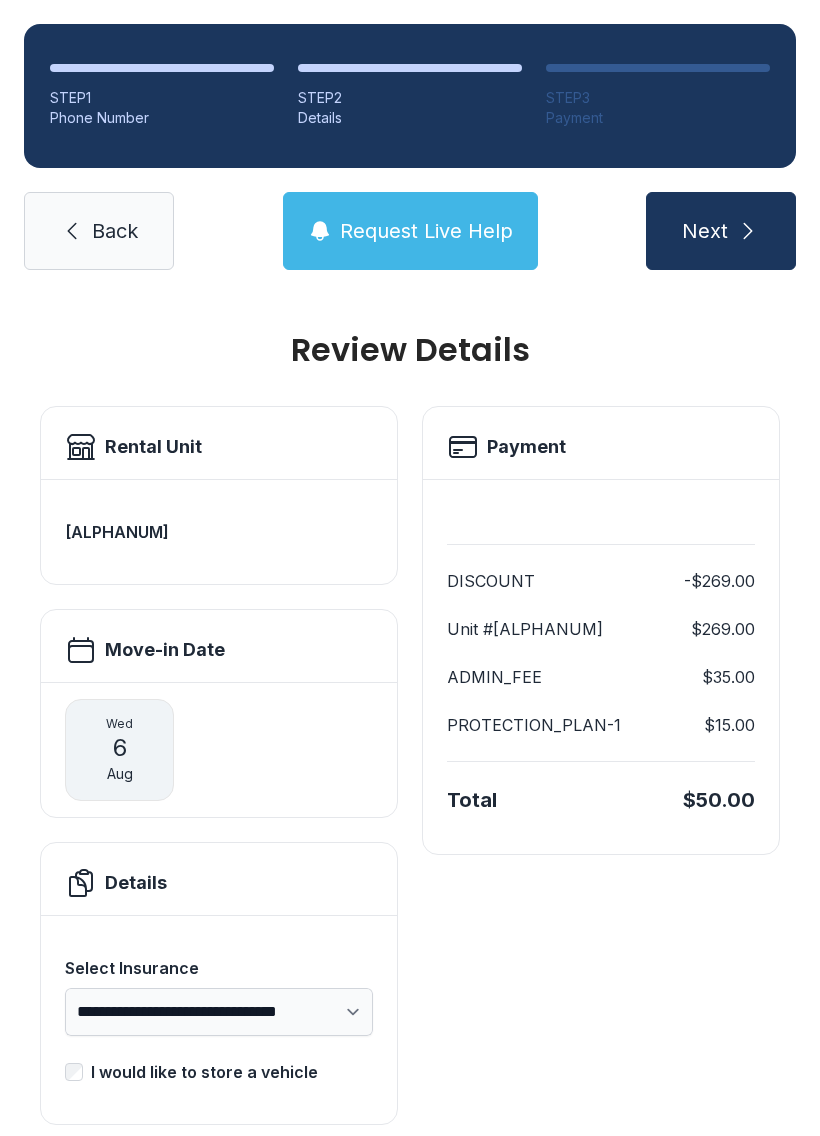 click on "6" at bounding box center (120, 748) 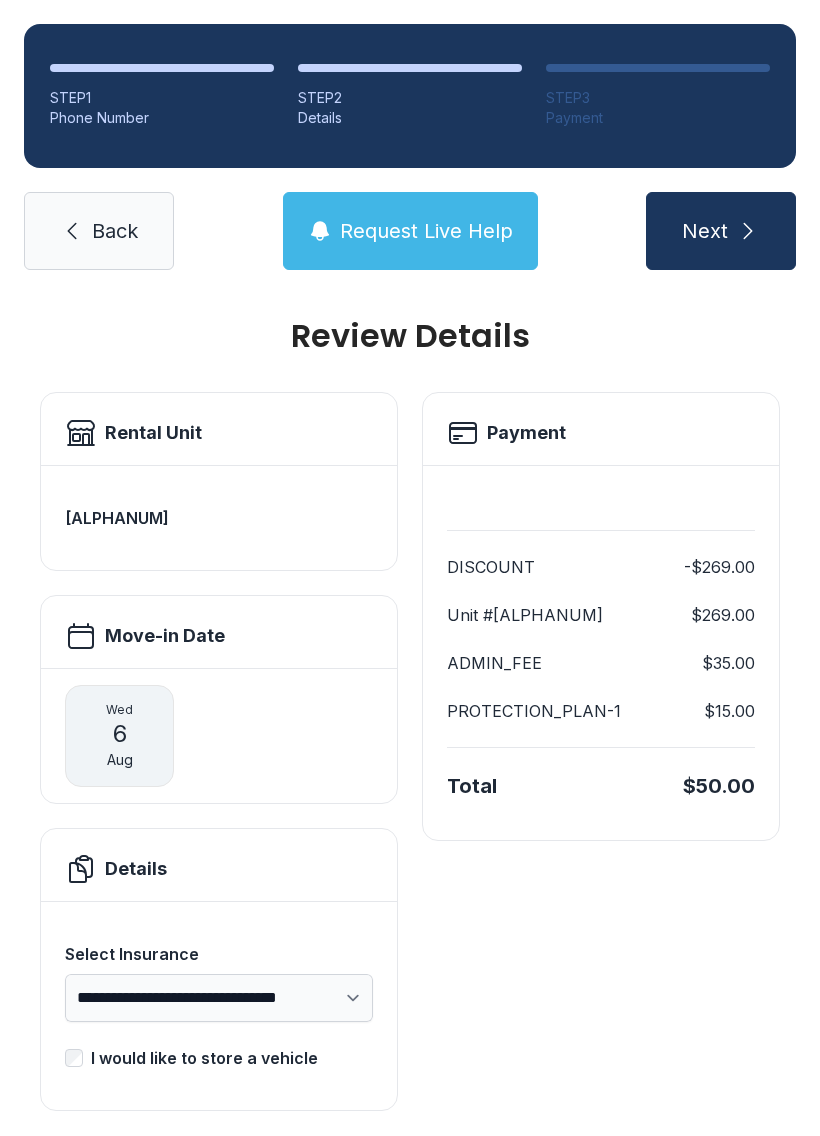 scroll, scrollTop: 13, scrollLeft: 0, axis: vertical 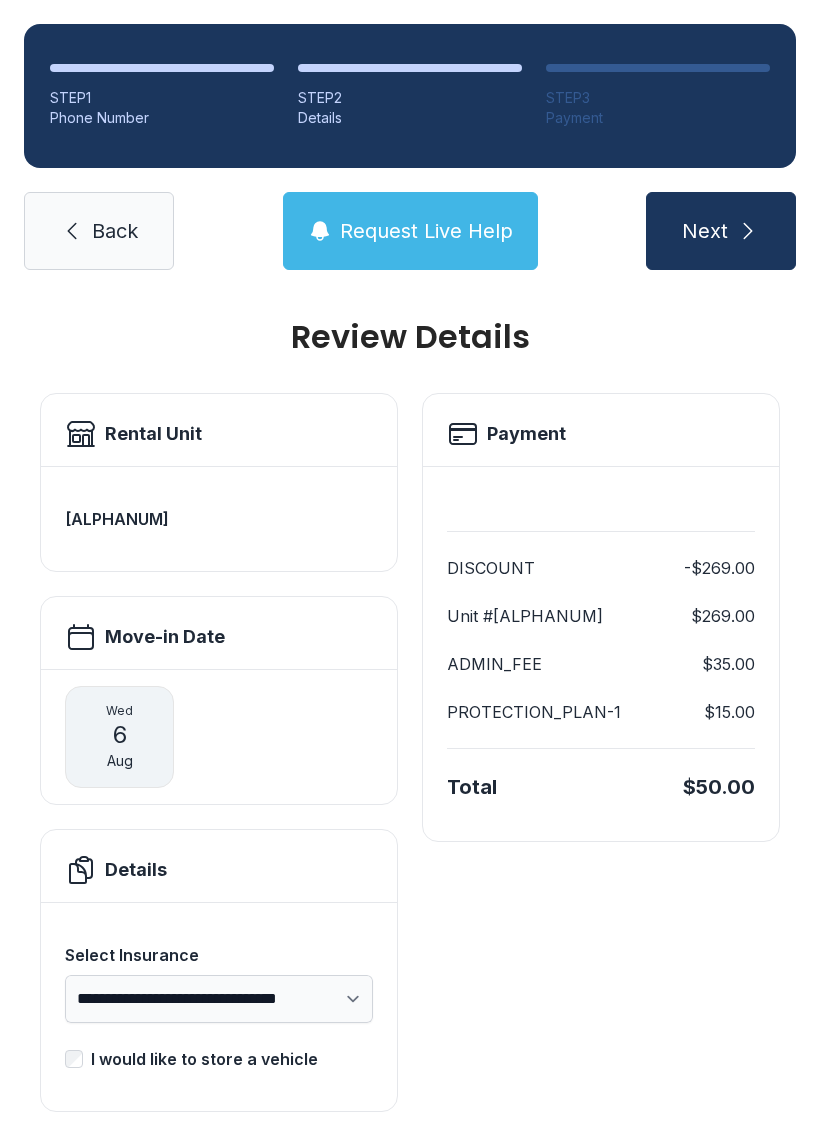 click on "Request Live Help" at bounding box center [426, 231] 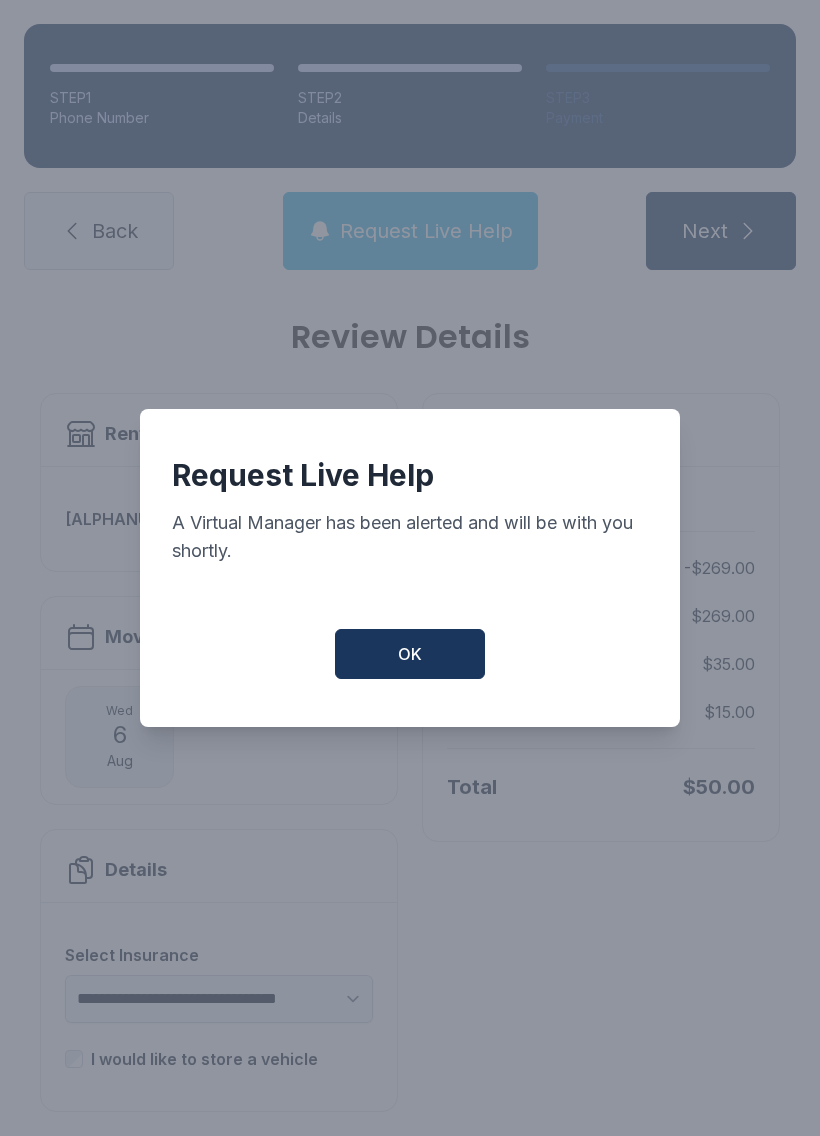 click on "OK" at bounding box center [410, 654] 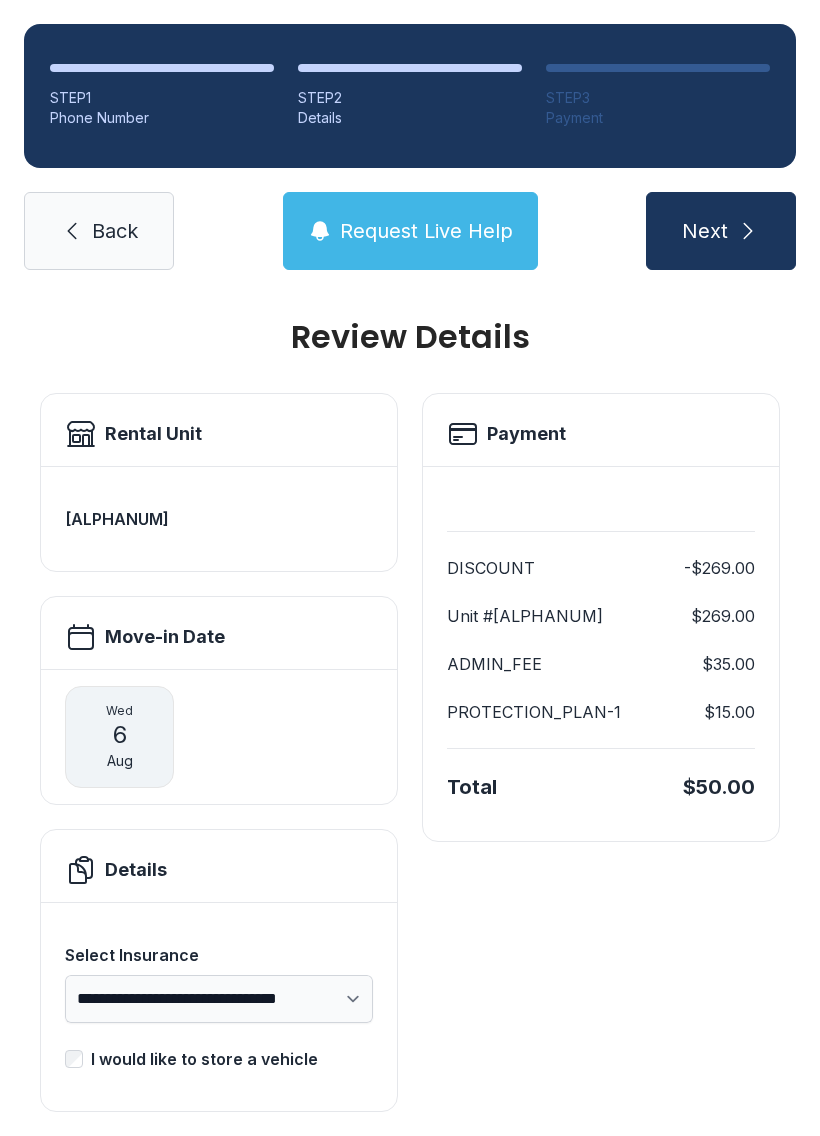 click on "Next" at bounding box center [705, 231] 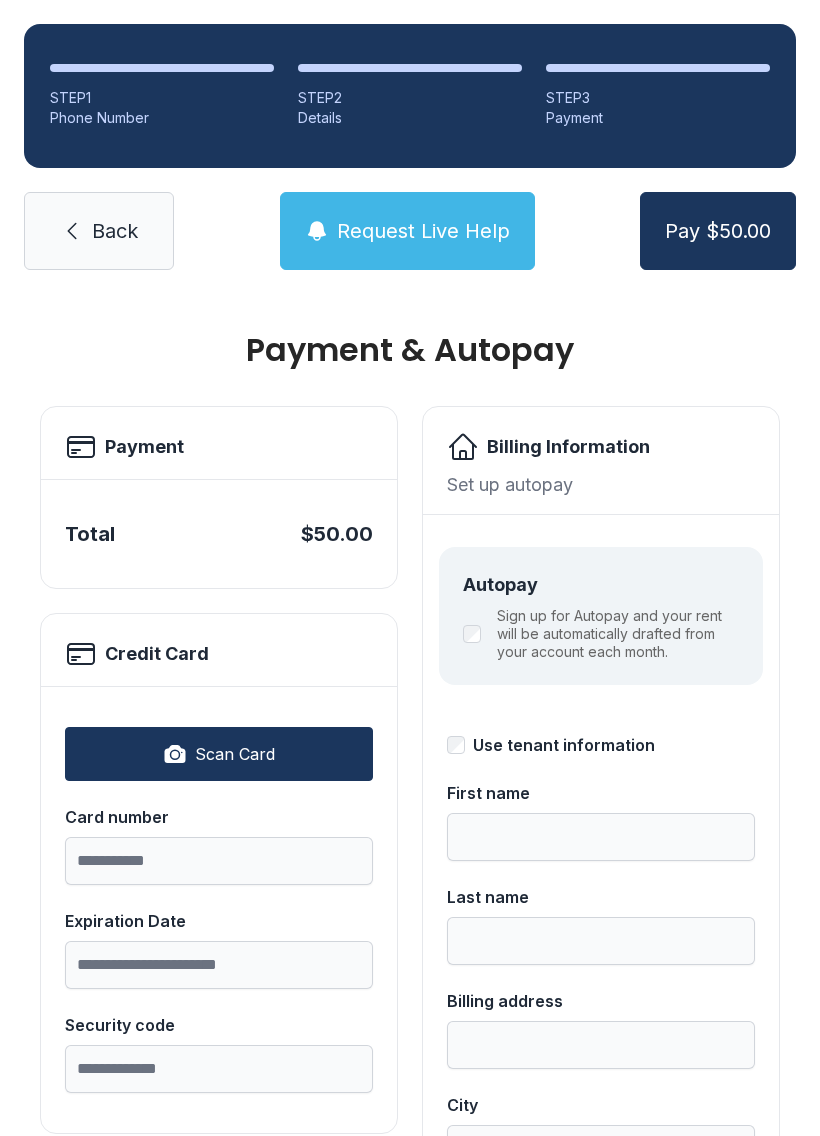 click on "Back" at bounding box center [99, 231] 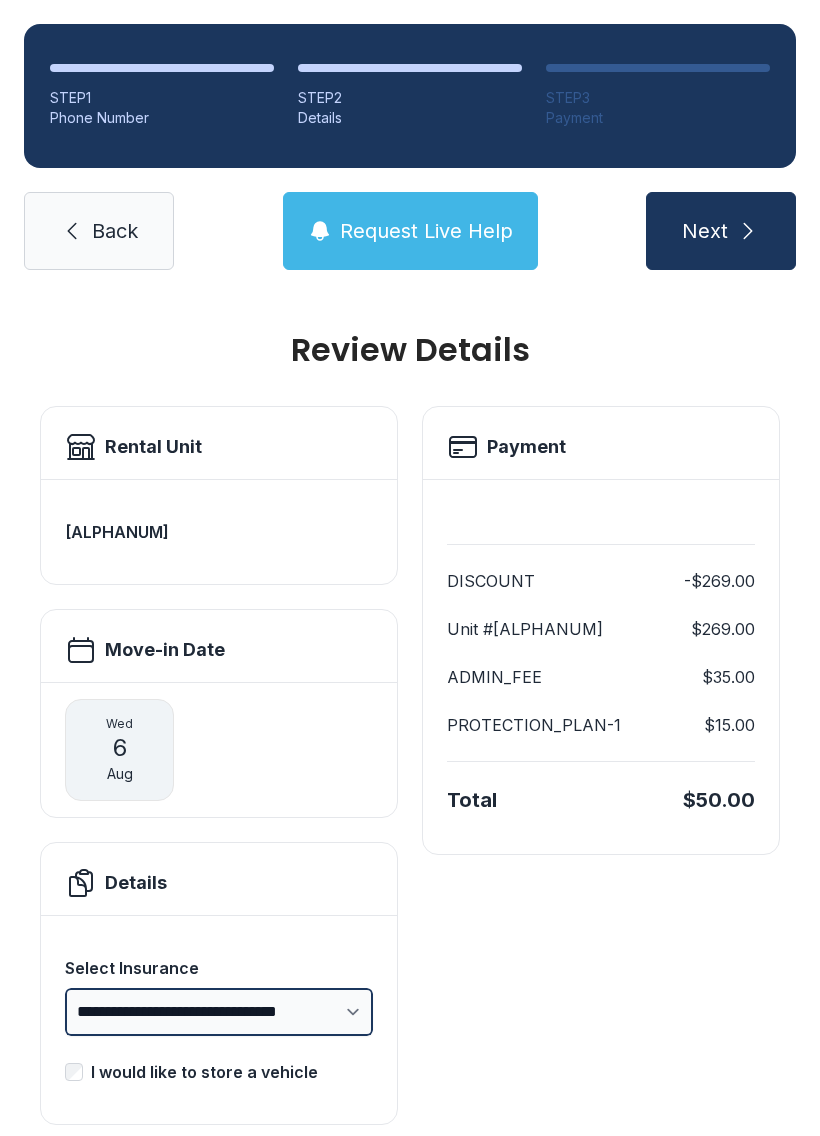 click on "**********" at bounding box center [219, 1012] 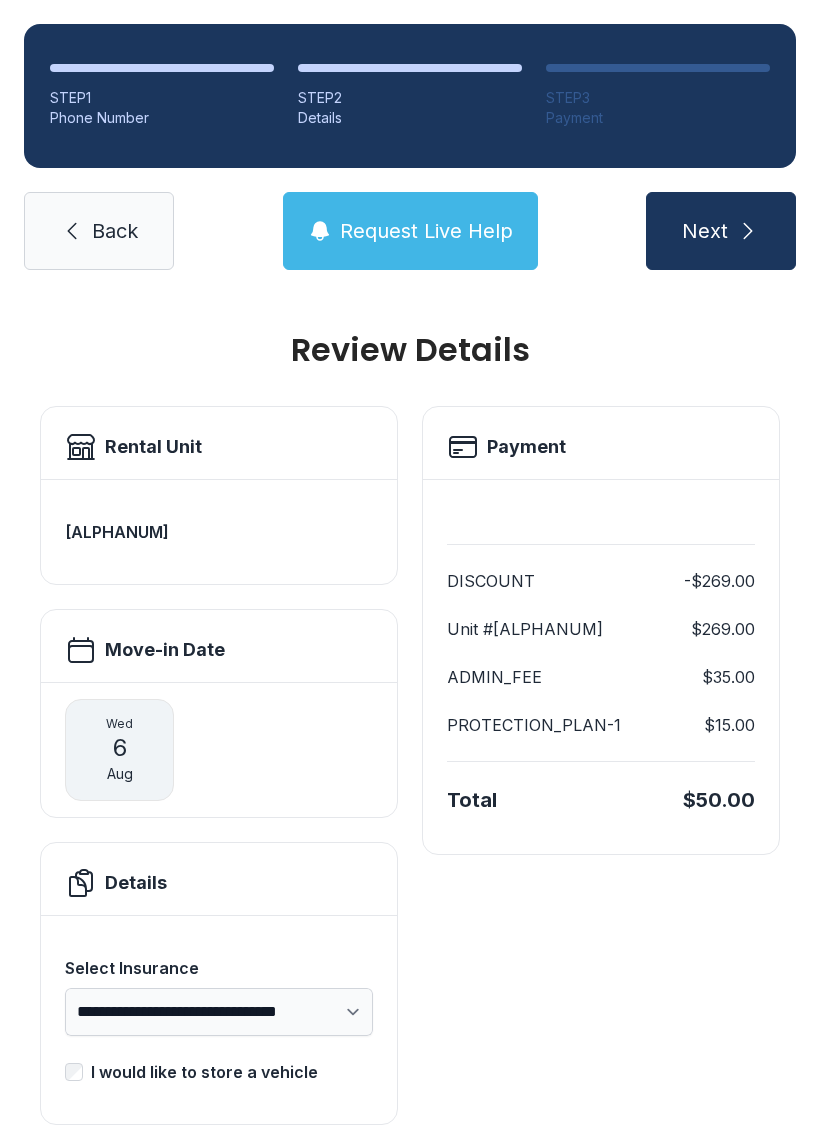 click 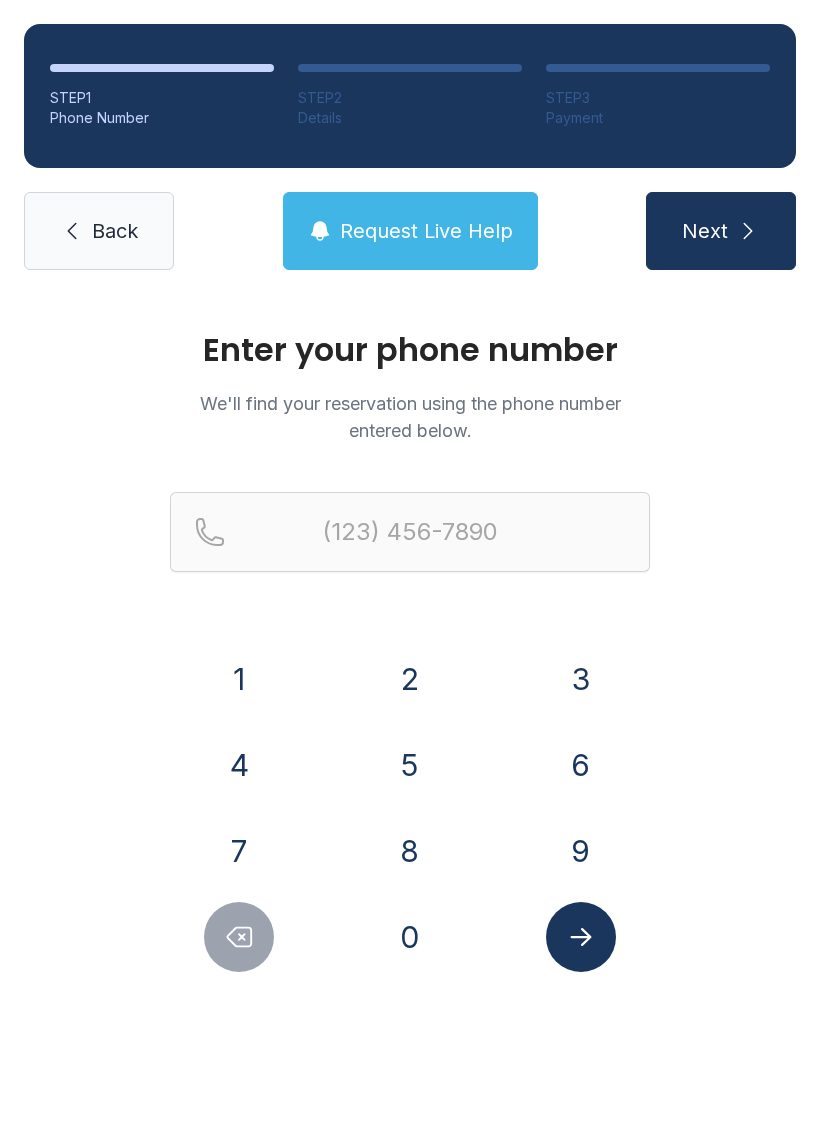 click 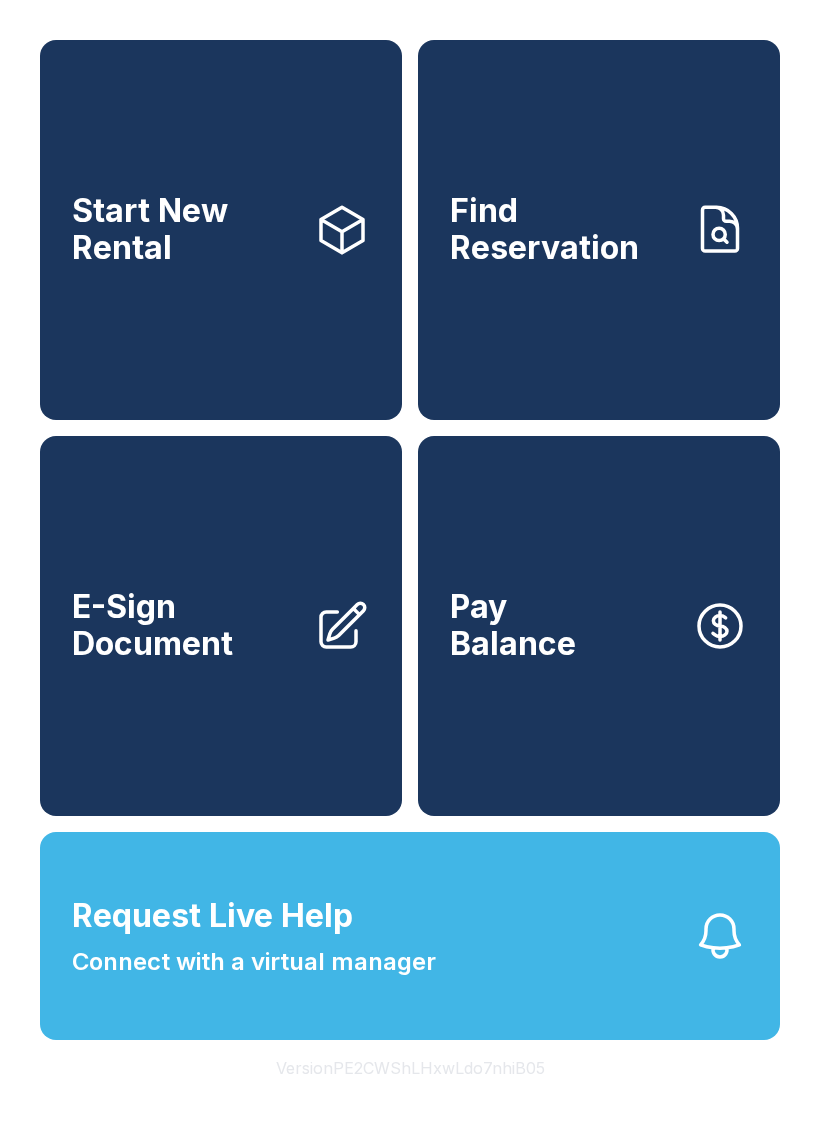 click on "Connect with a virtual manager" at bounding box center [254, 962] 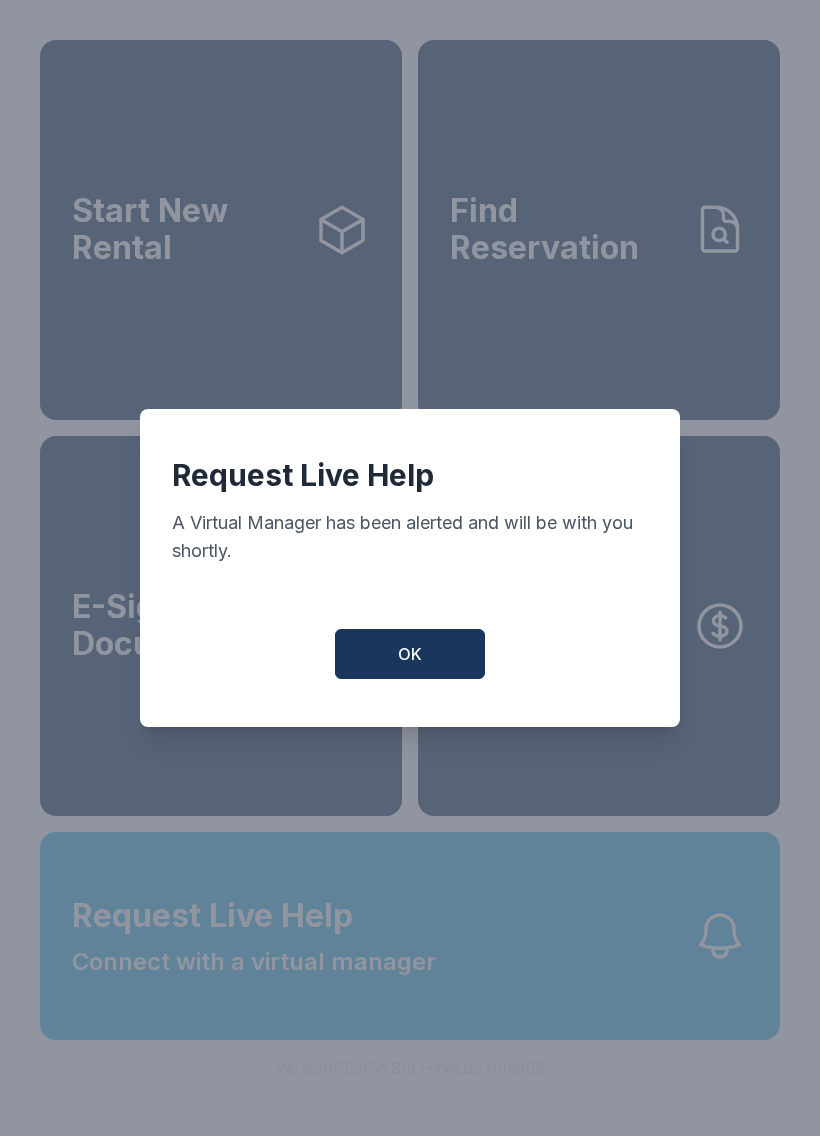 click on "OK" at bounding box center [410, 654] 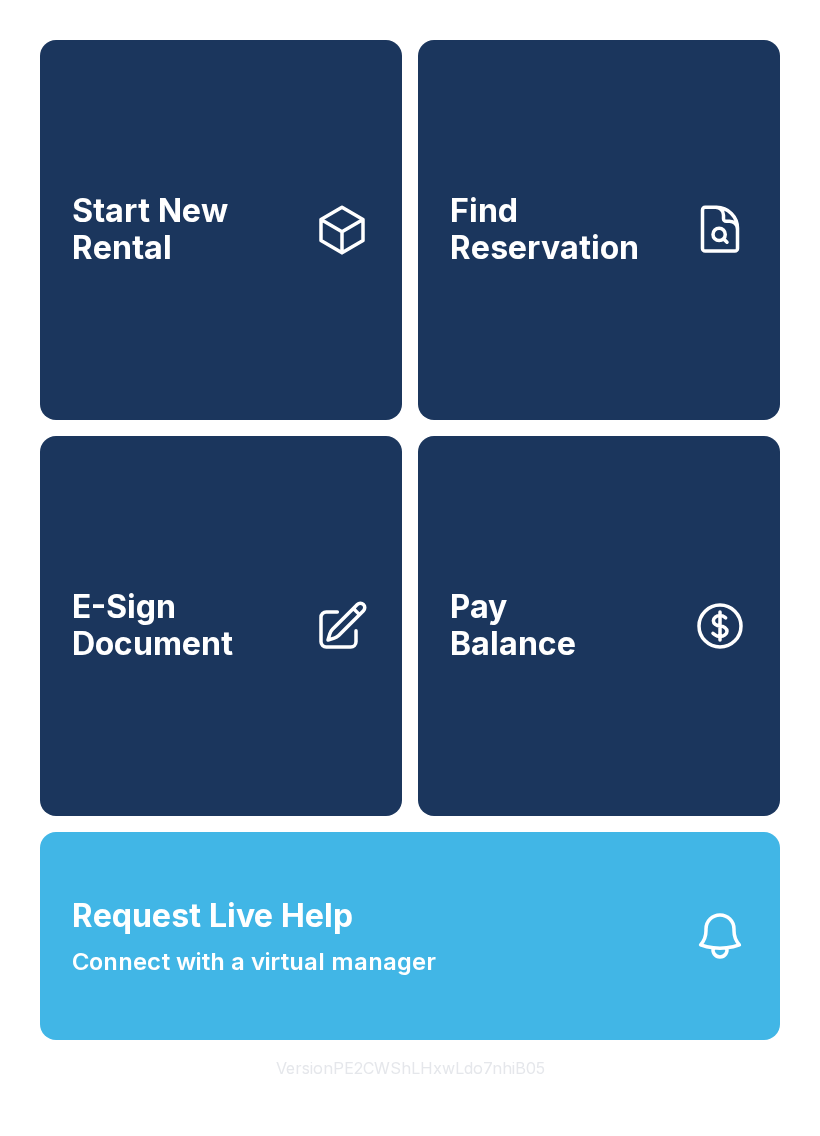 click on "Request Live Help Connect with a virtual manager" at bounding box center (410, 936) 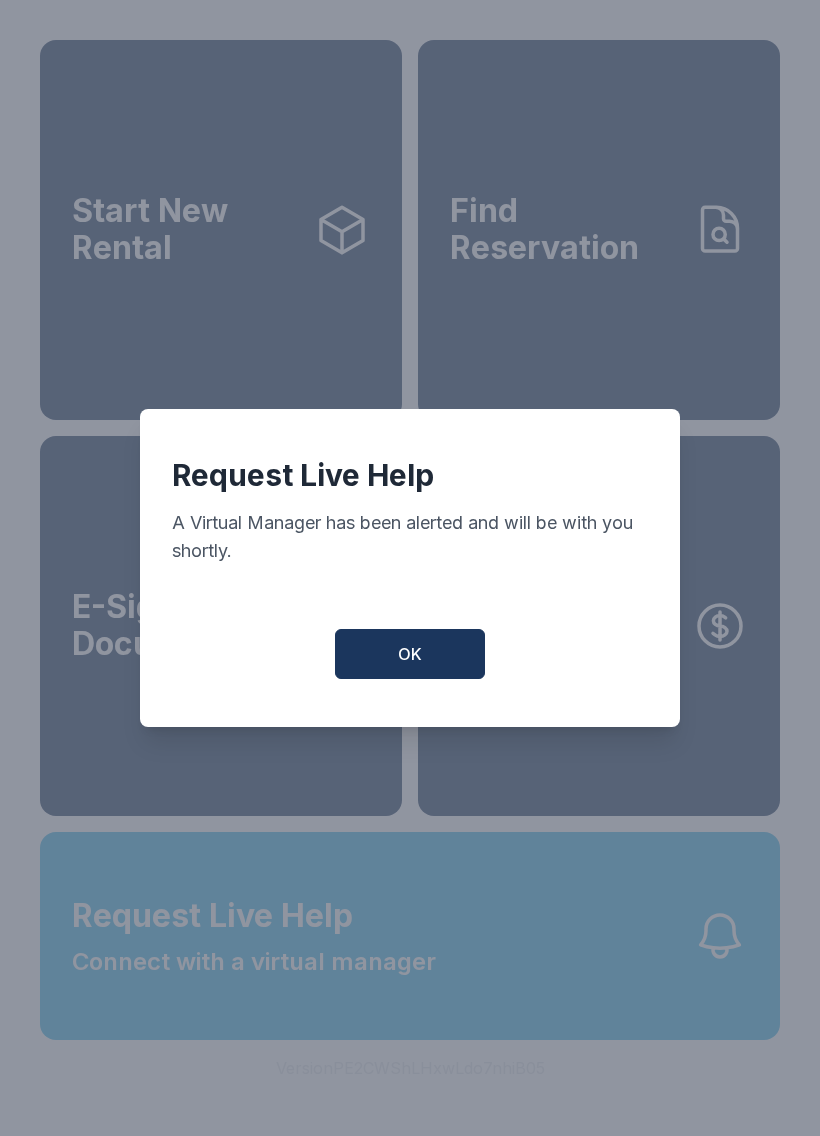 click on "OK" at bounding box center (410, 654) 